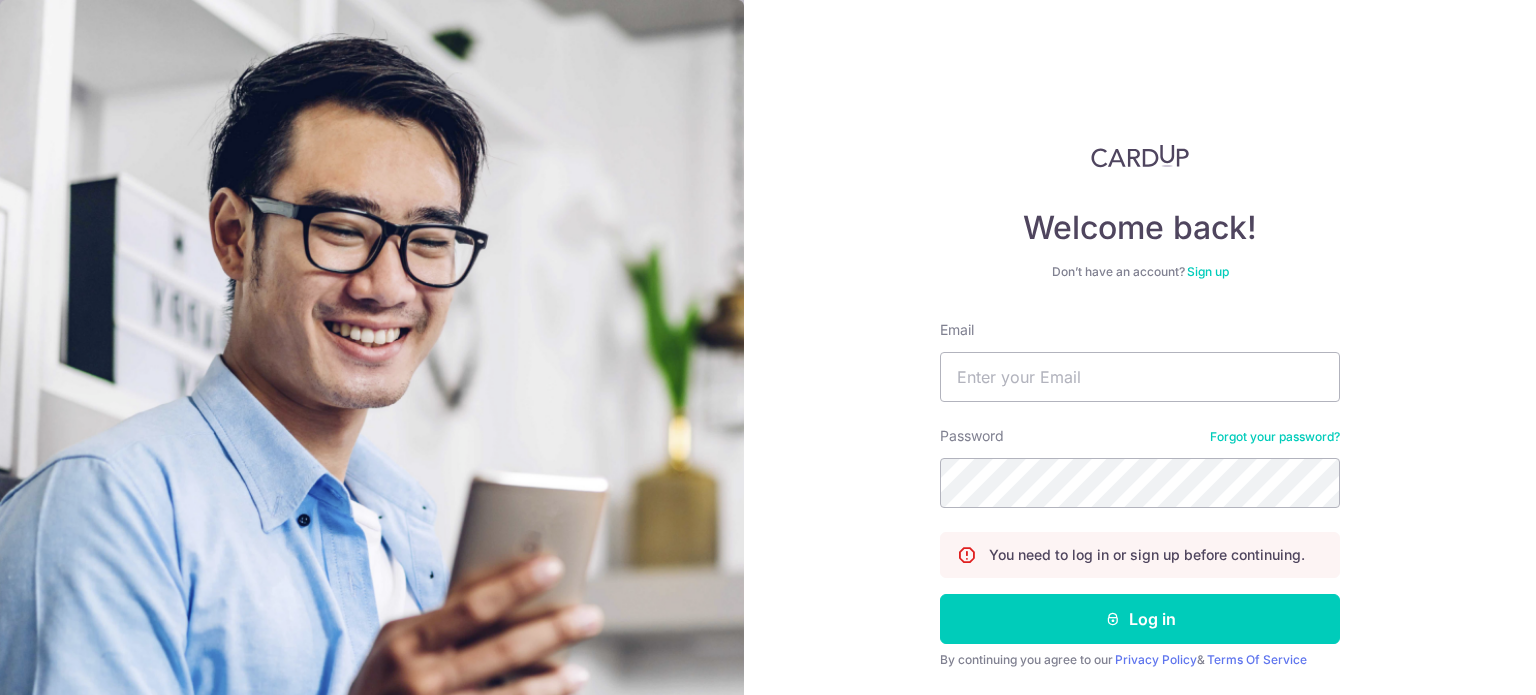 scroll, scrollTop: 0, scrollLeft: 0, axis: both 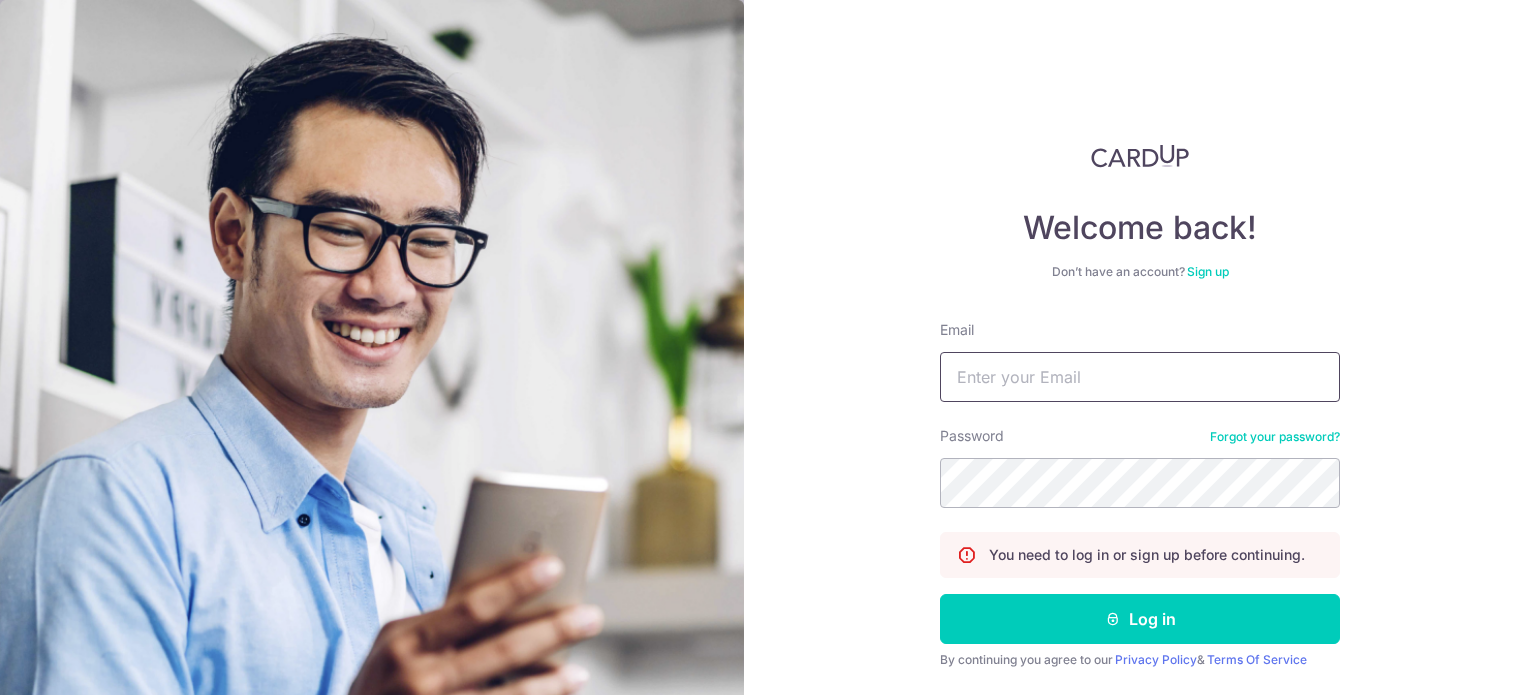 click on "Email" at bounding box center [1140, 377] 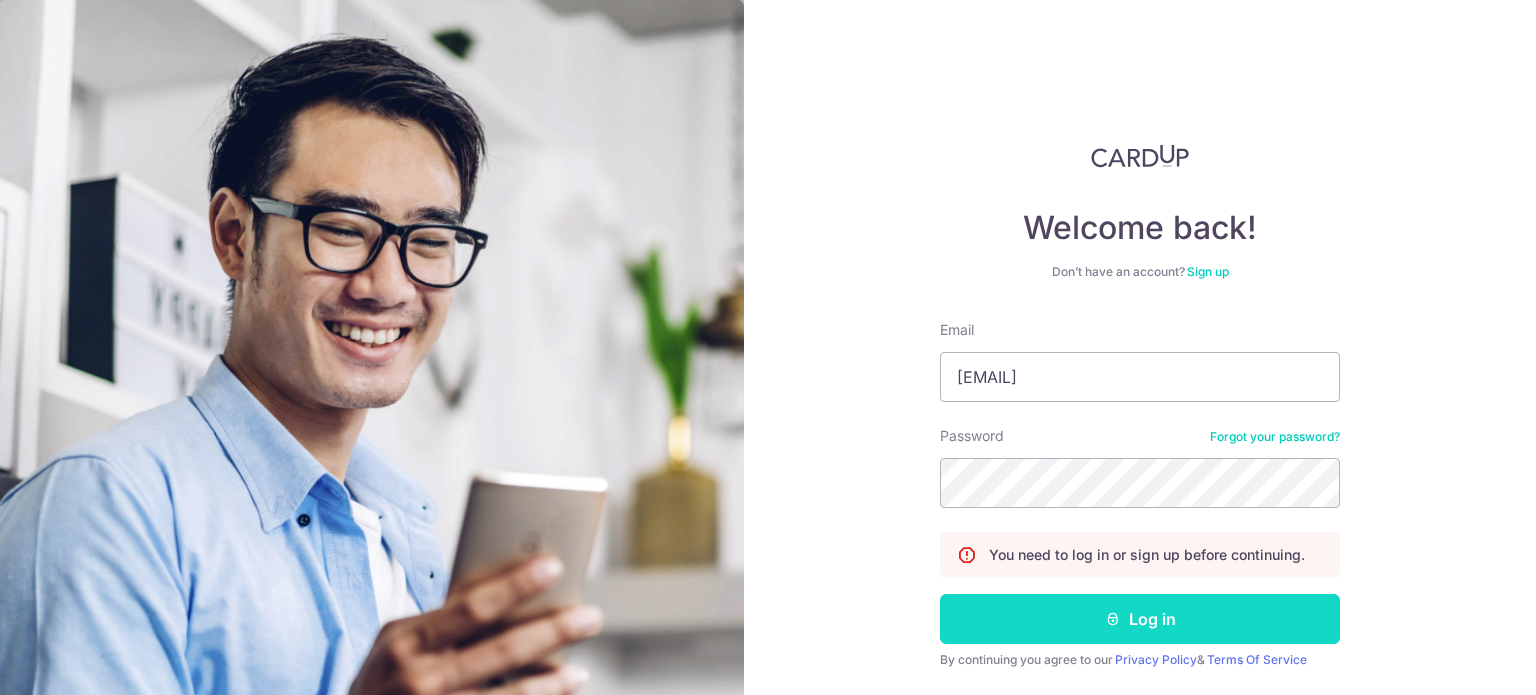click on "Log in" at bounding box center (1140, 619) 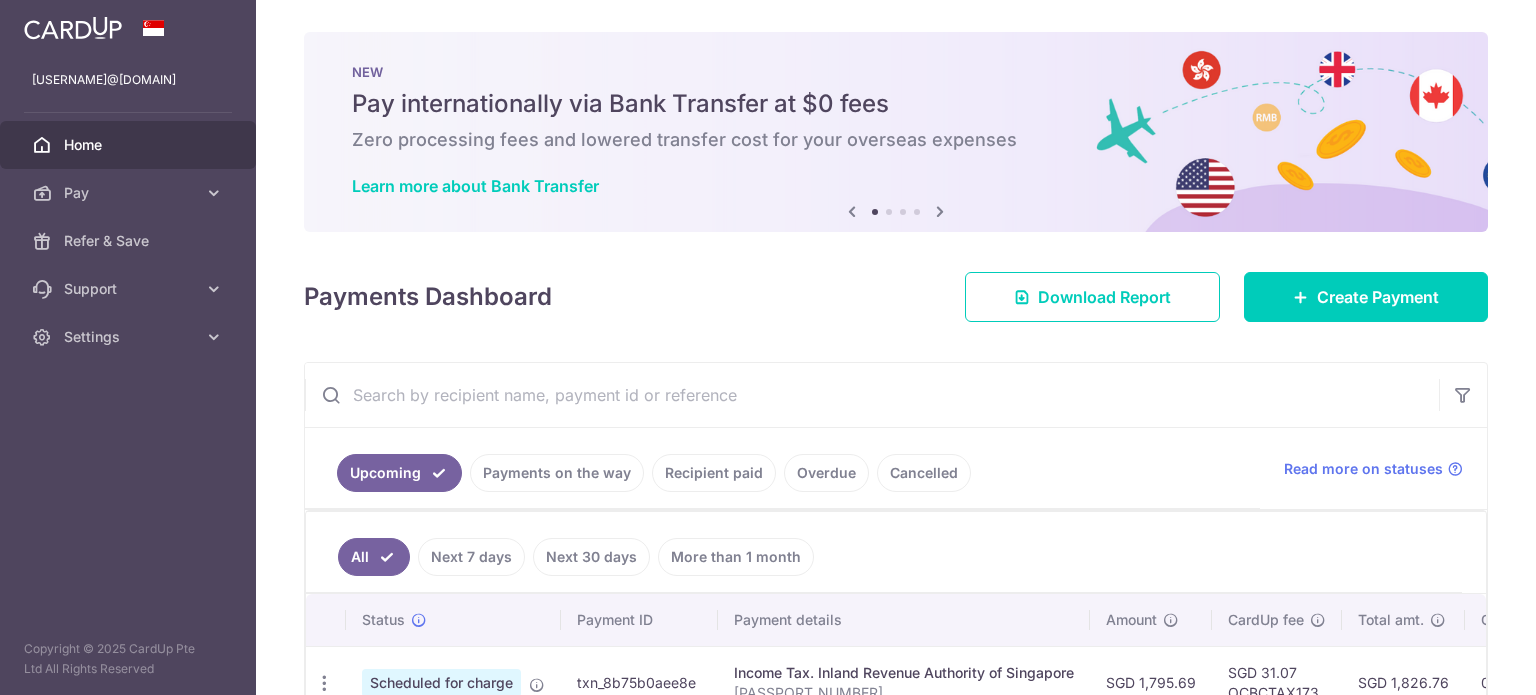 scroll, scrollTop: 0, scrollLeft: 0, axis: both 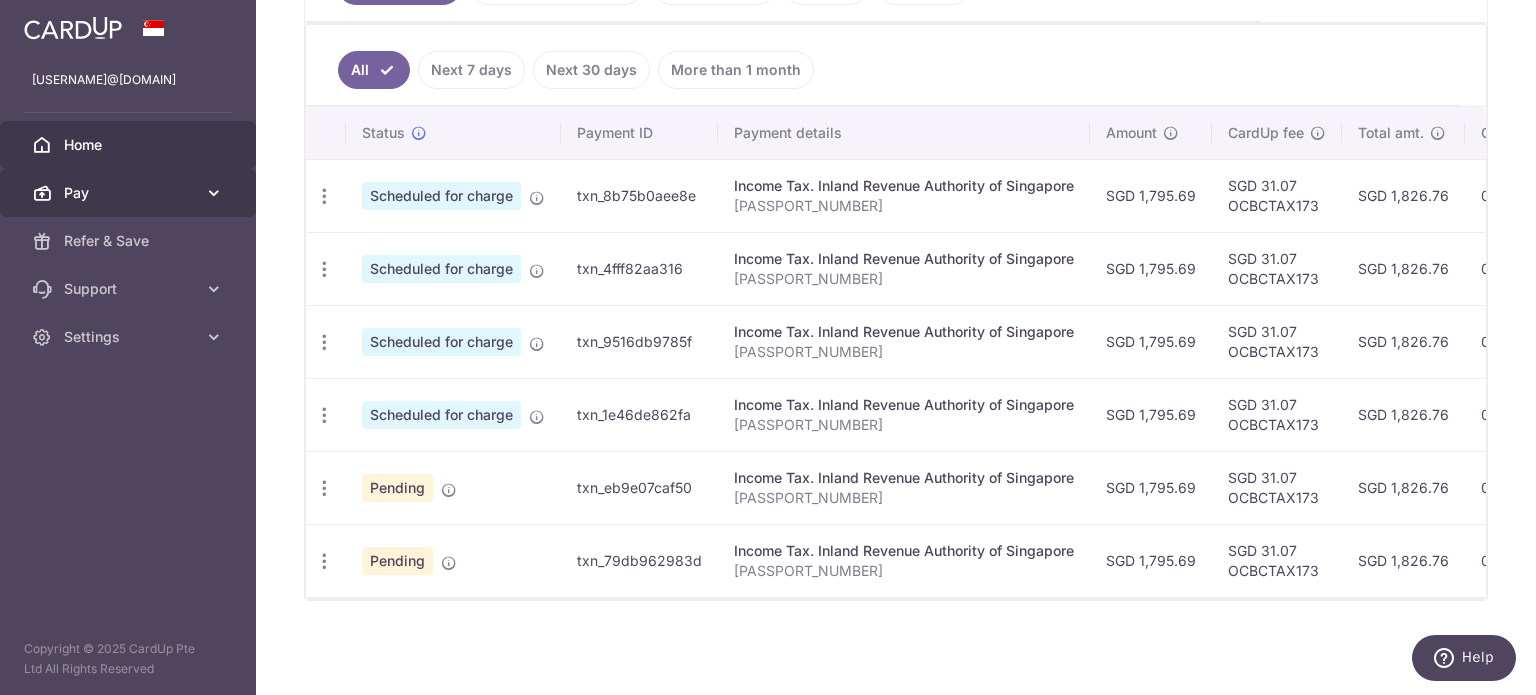 click at bounding box center (214, 193) 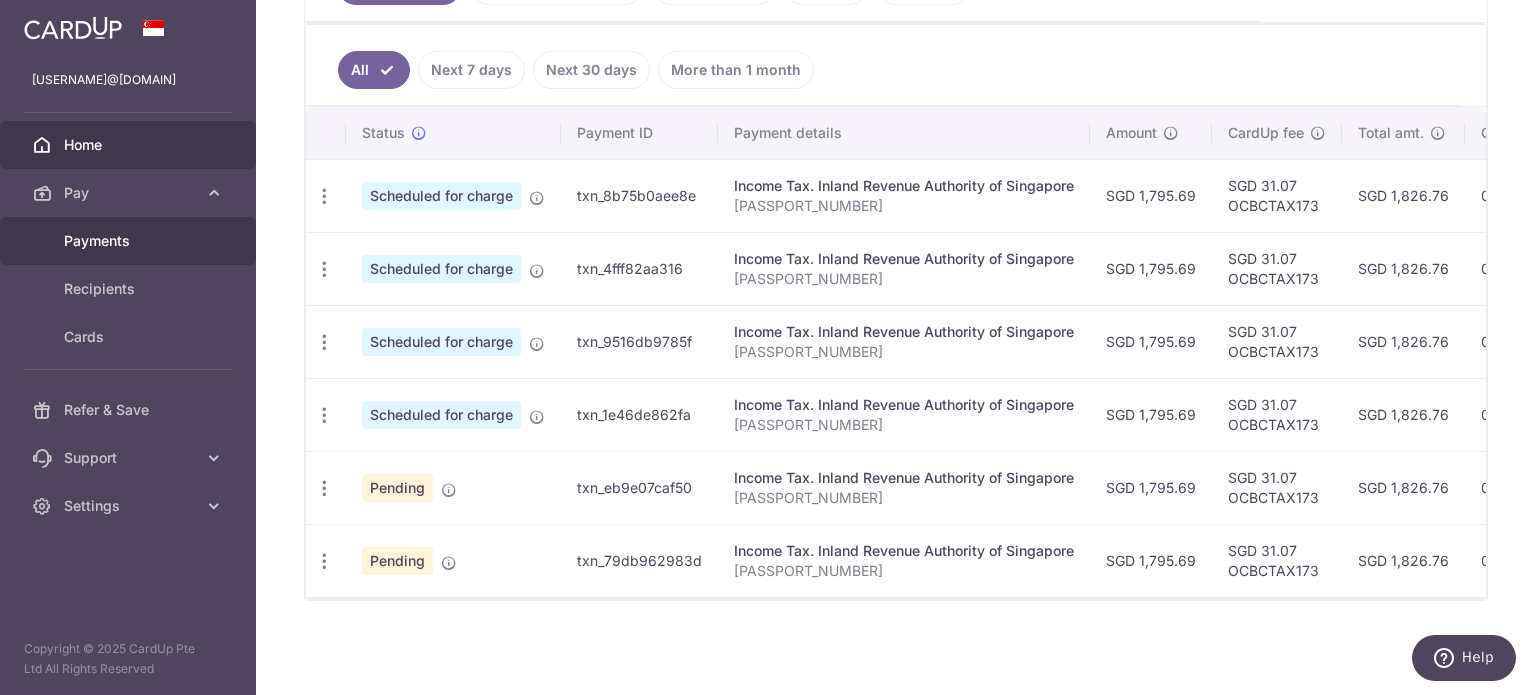 click on "Payments" at bounding box center [130, 241] 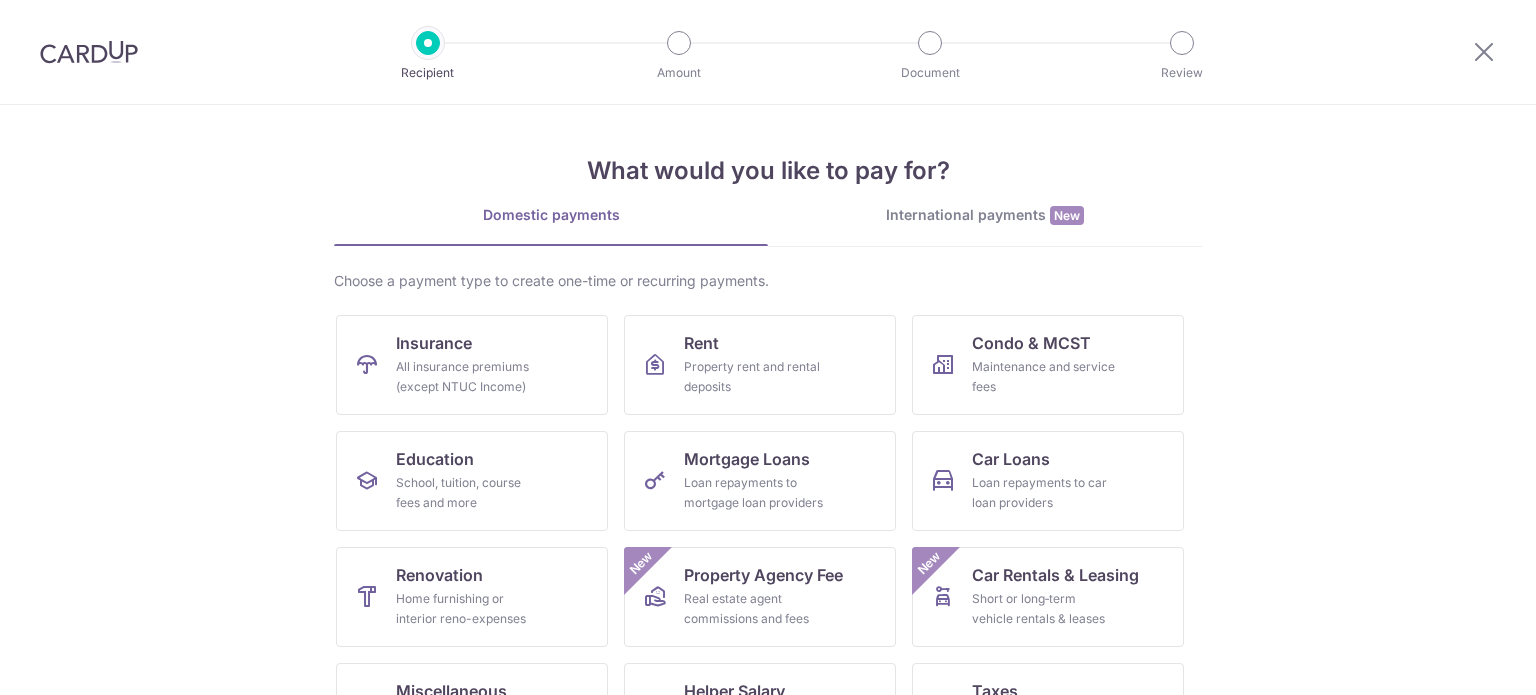 scroll, scrollTop: 0, scrollLeft: 0, axis: both 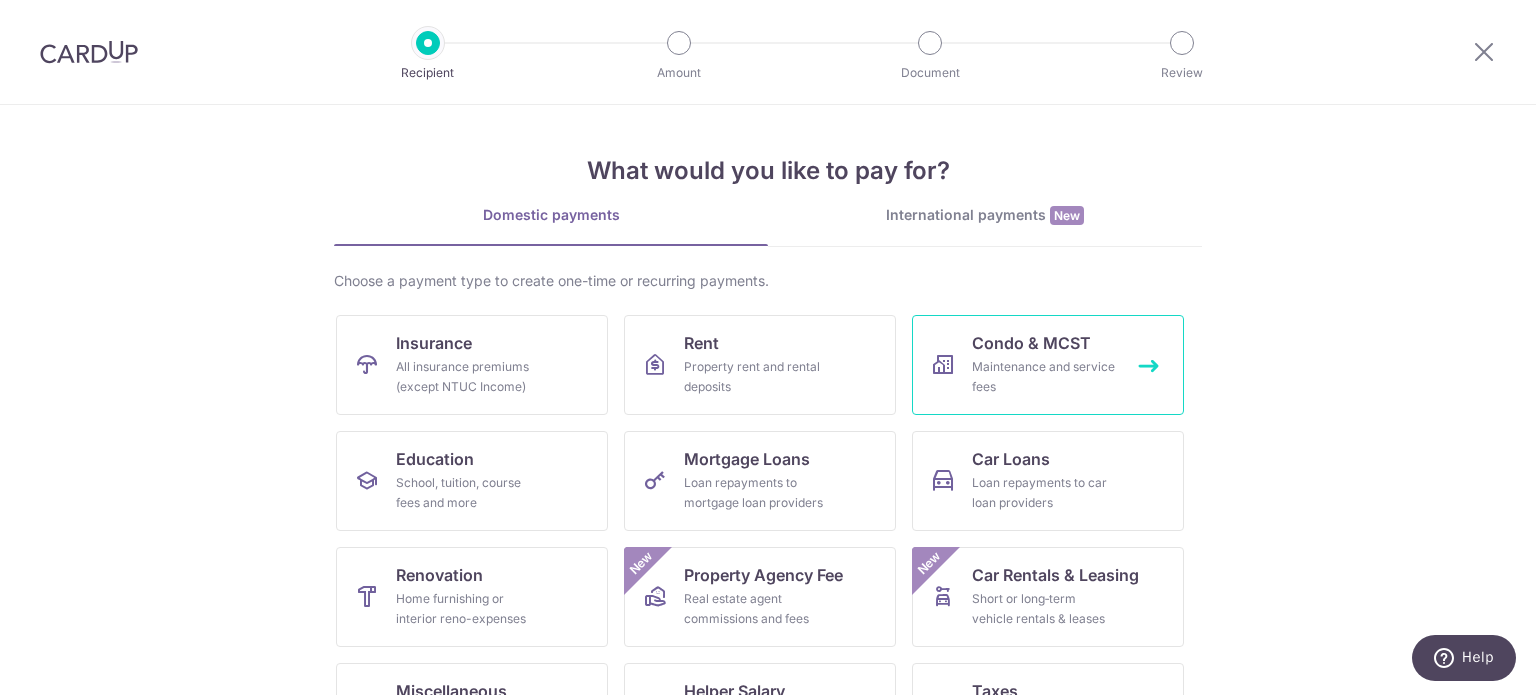 click on "Maintenance and service fees" at bounding box center (1044, 377) 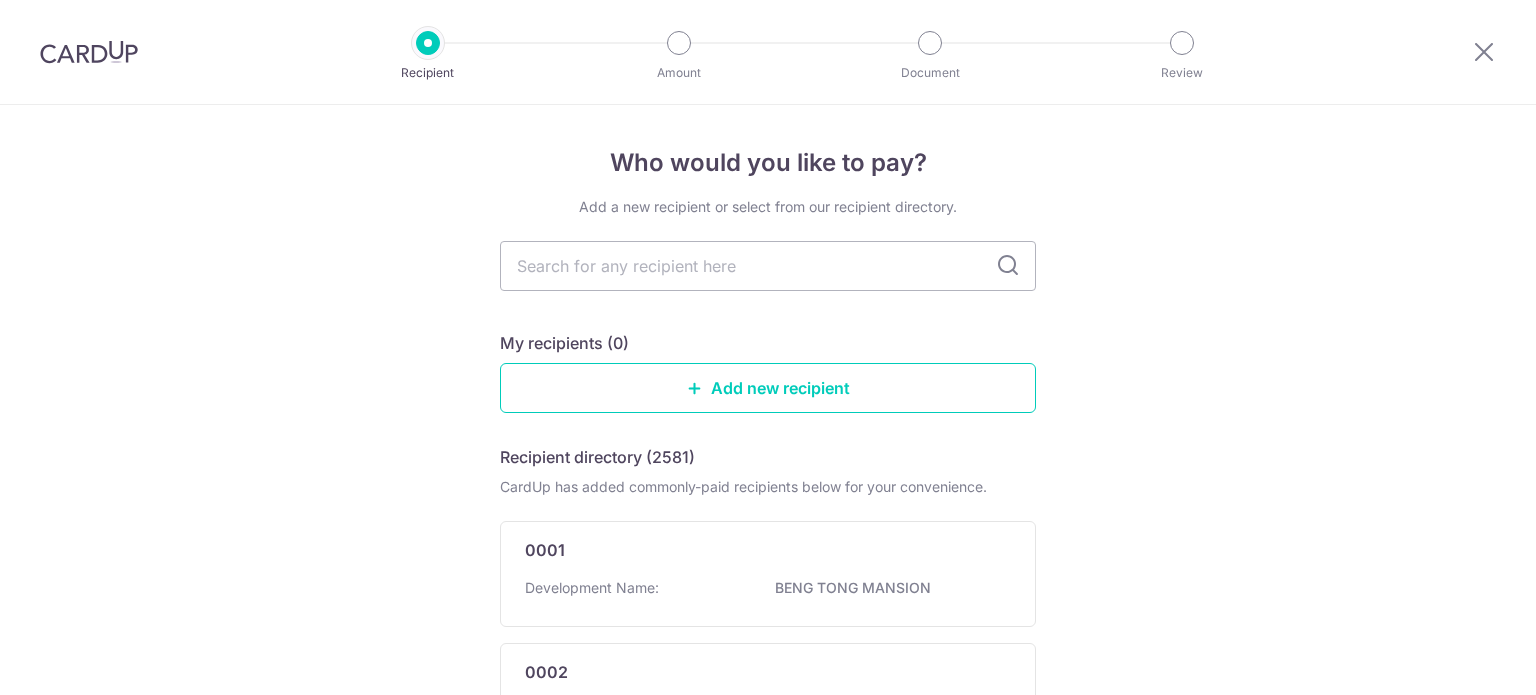 scroll, scrollTop: 0, scrollLeft: 0, axis: both 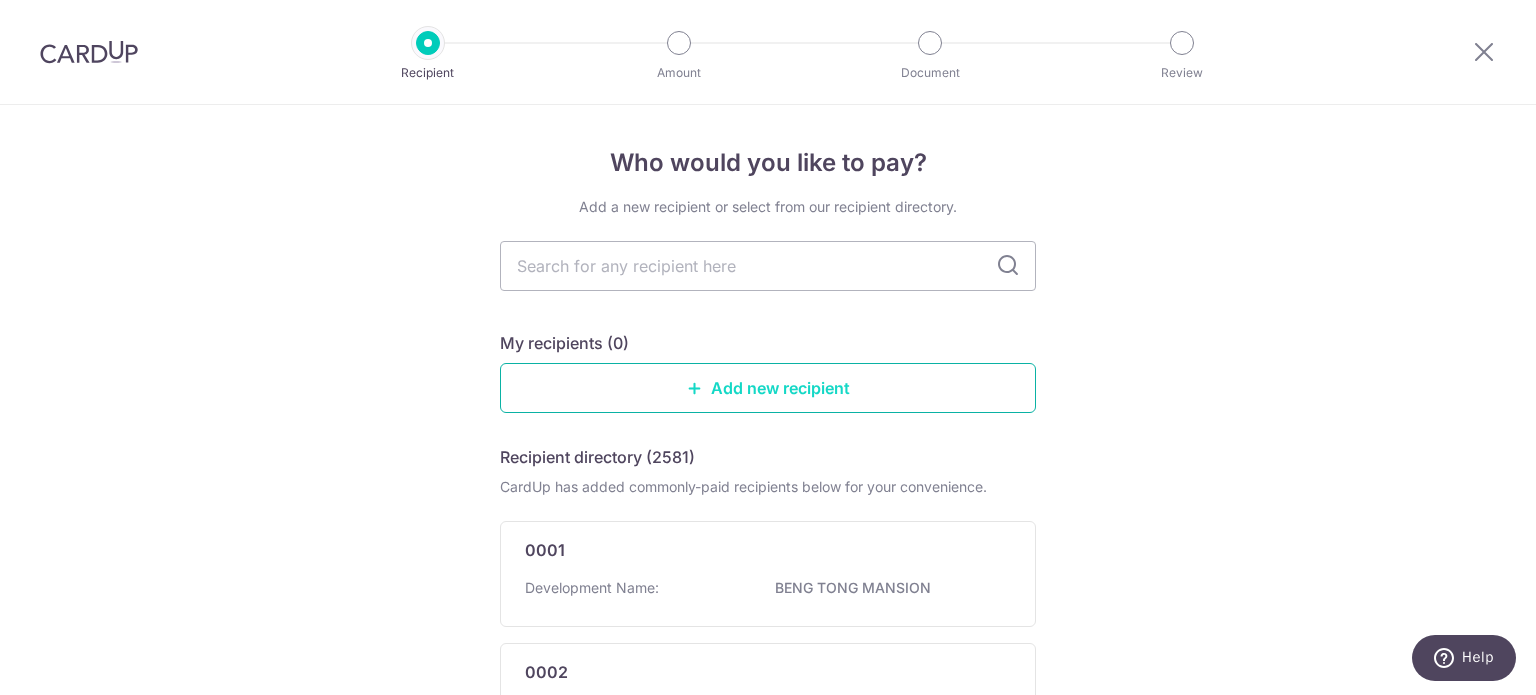 click on "Add new recipient" at bounding box center (768, 388) 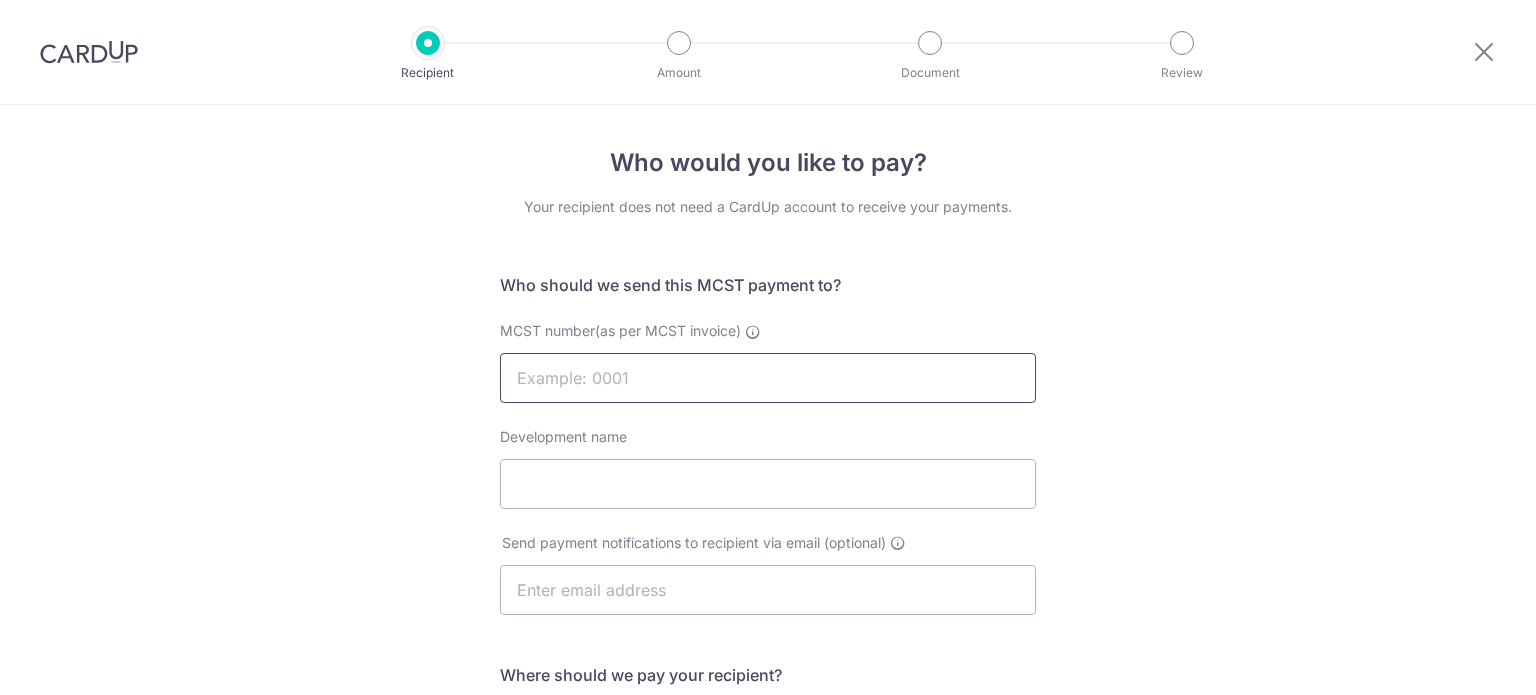 scroll, scrollTop: 0, scrollLeft: 0, axis: both 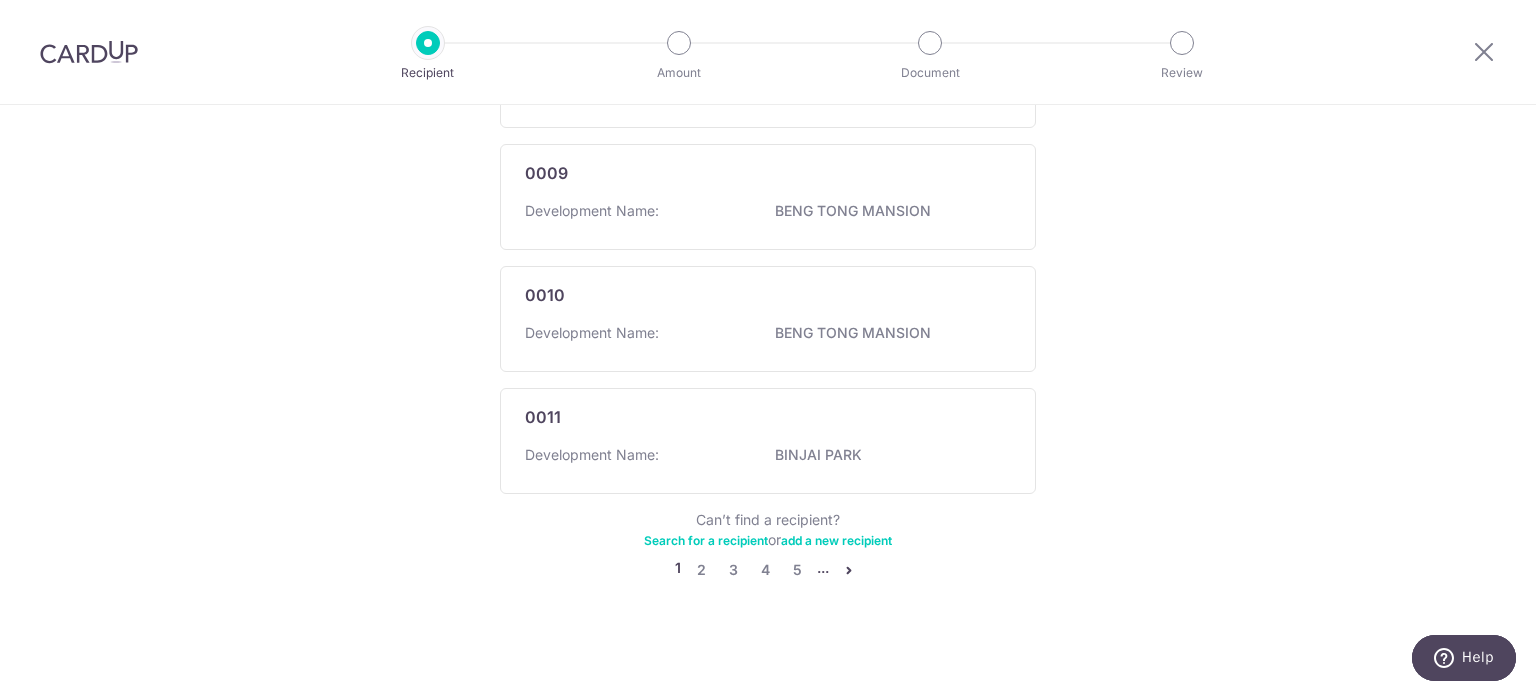 click on "Search for a recipient" at bounding box center (706, 540) 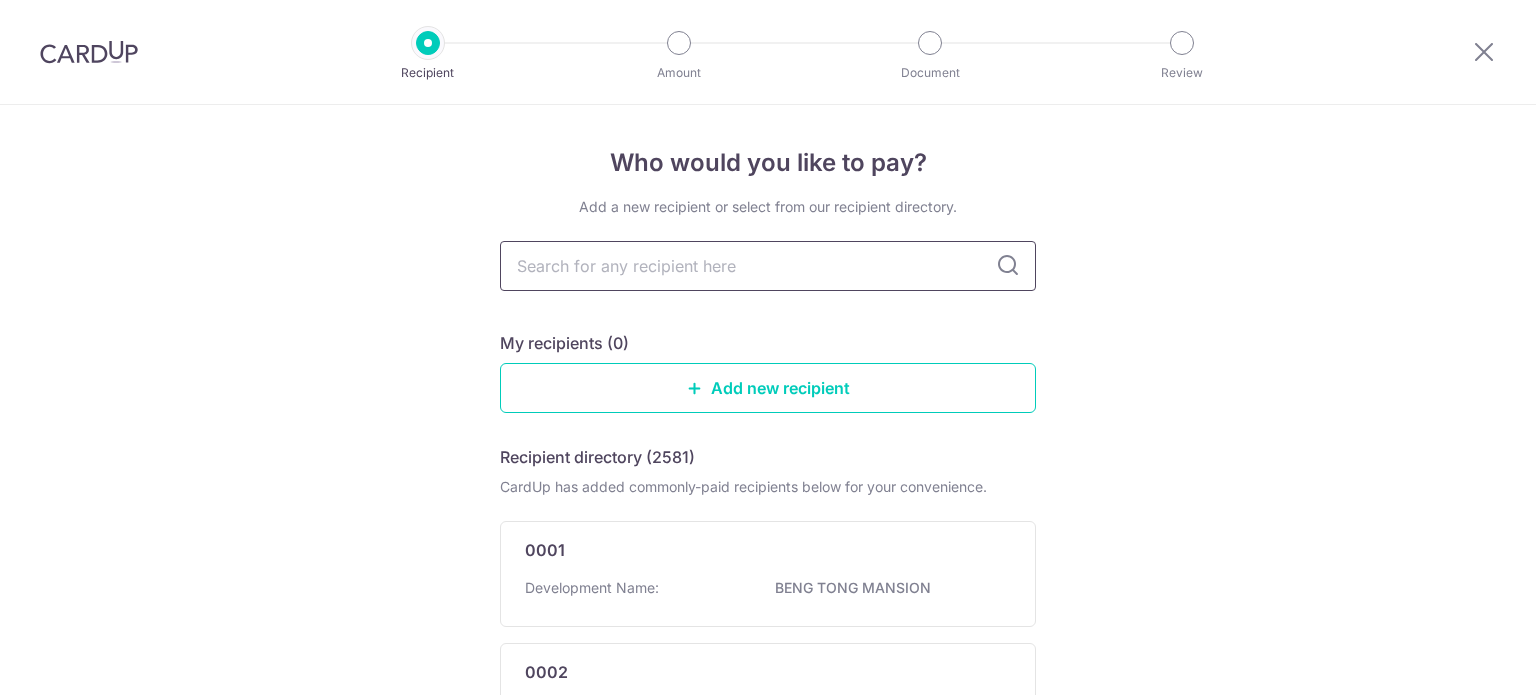 scroll, scrollTop: 0, scrollLeft: 0, axis: both 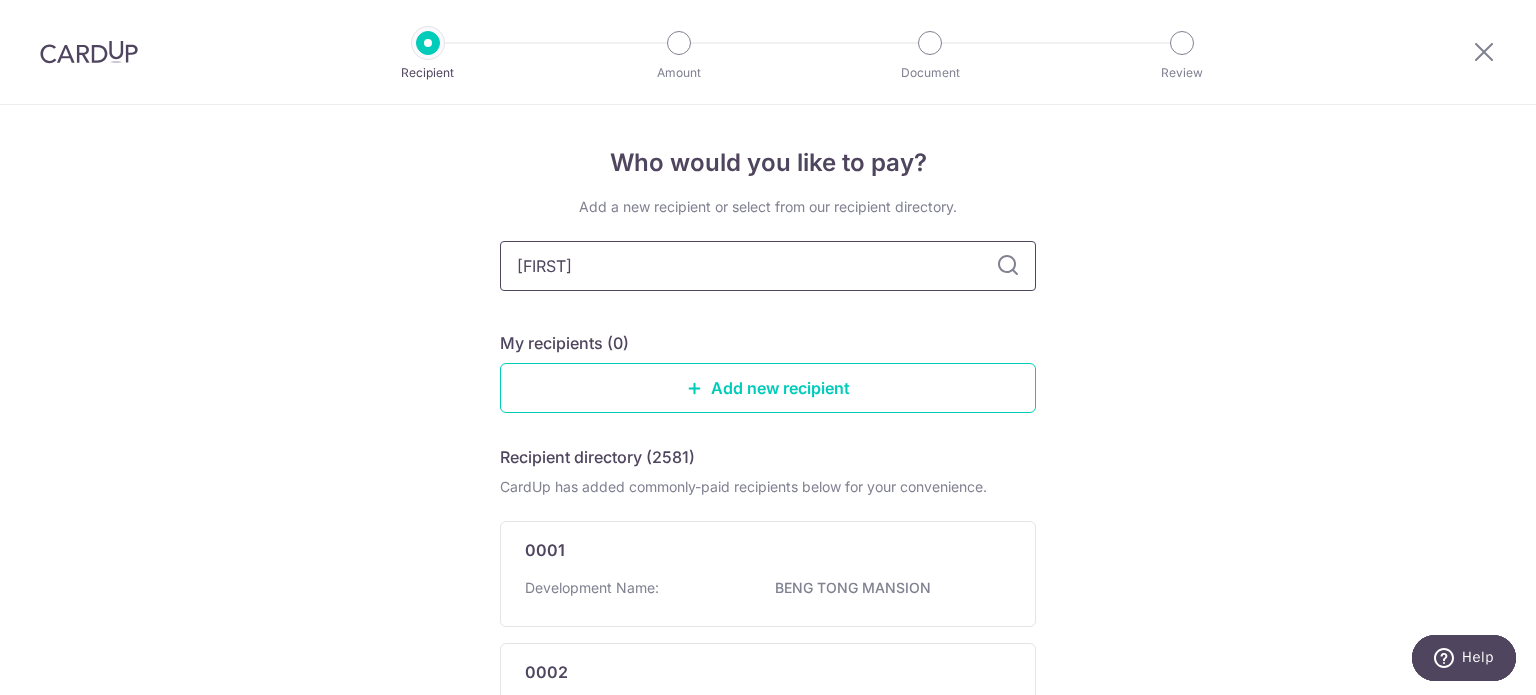 type on "[FIRST]" 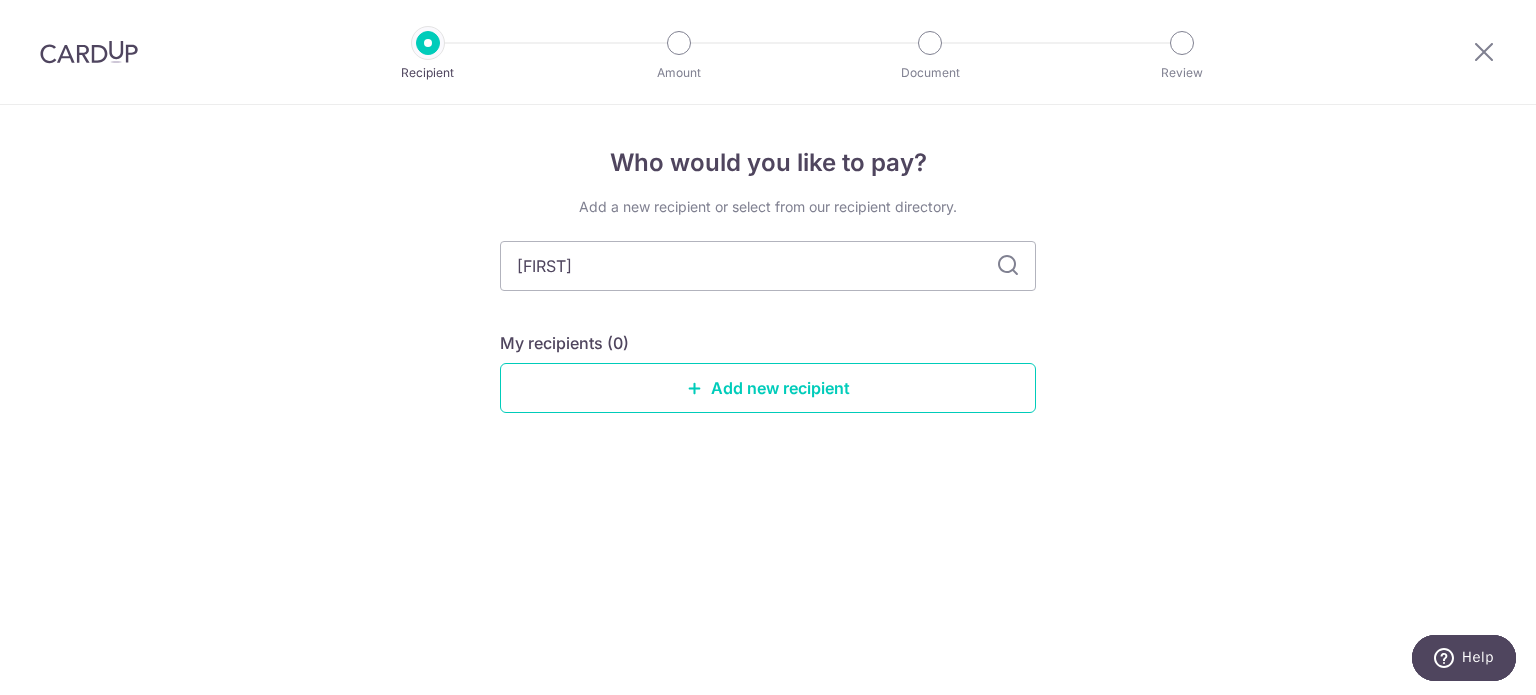 click at bounding box center (1008, 266) 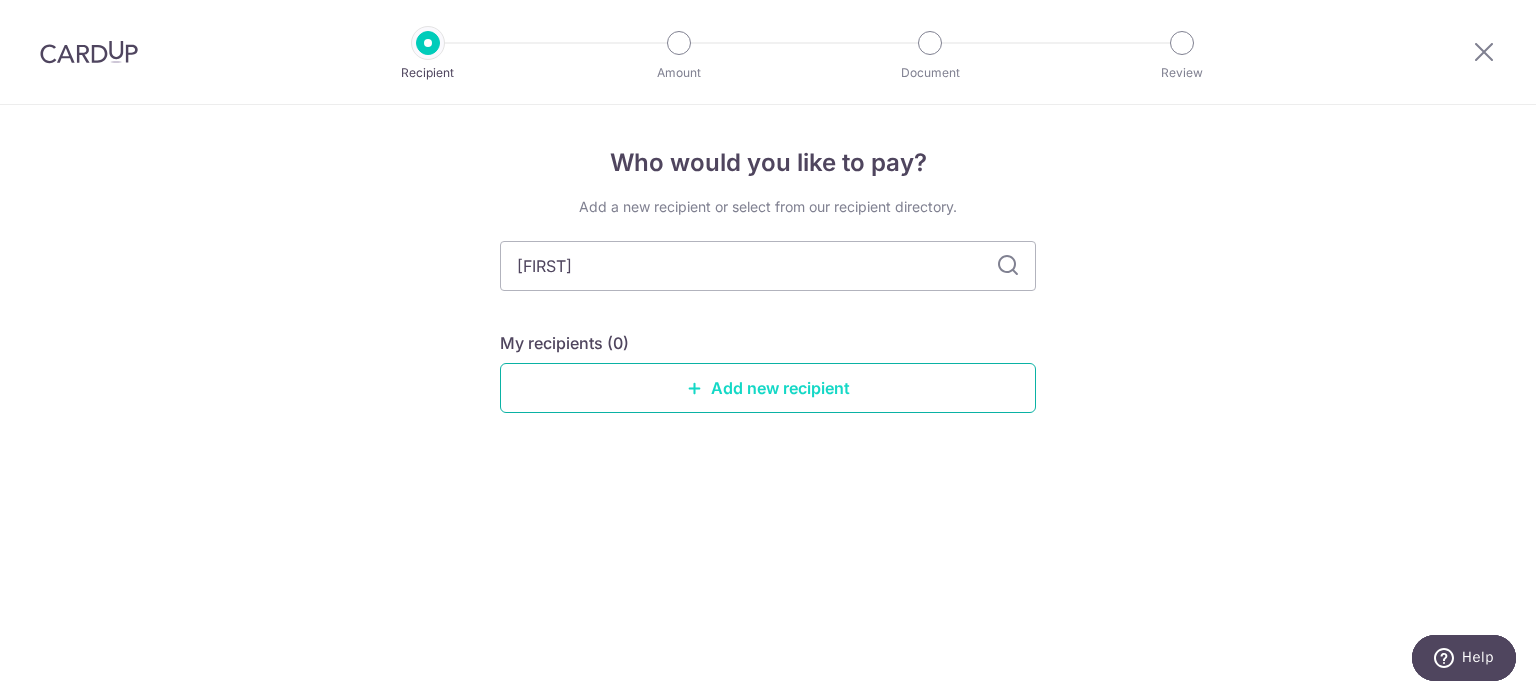 click on "Add new recipient" at bounding box center [768, 388] 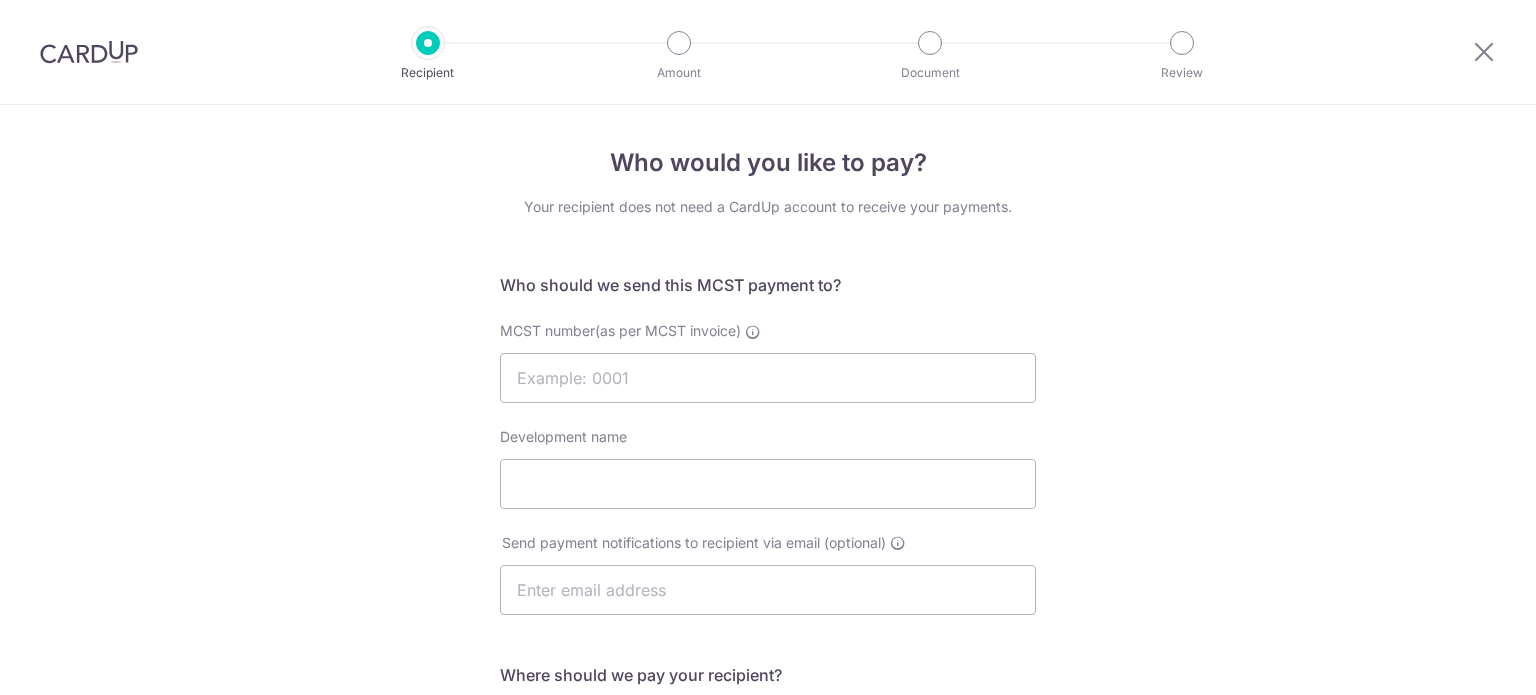 scroll, scrollTop: 0, scrollLeft: 0, axis: both 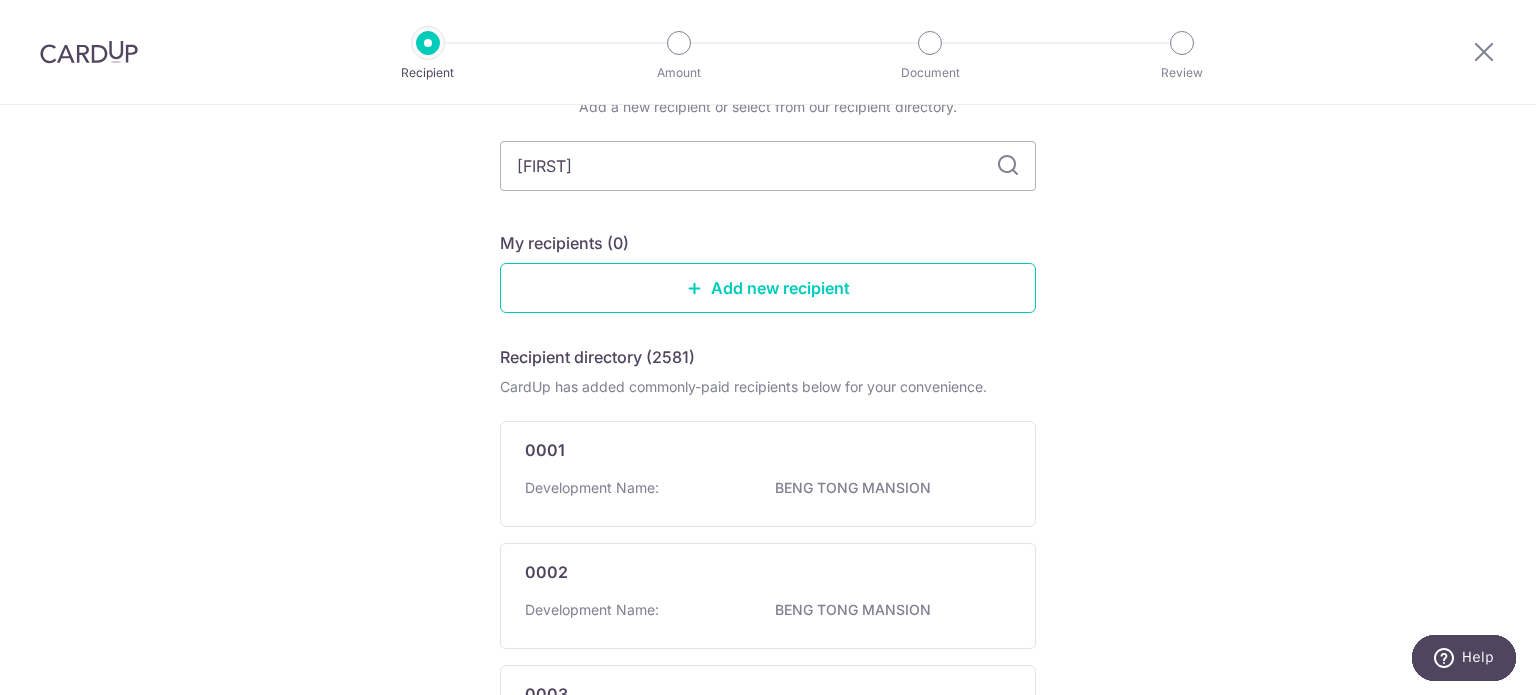 type on "[FIRST]" 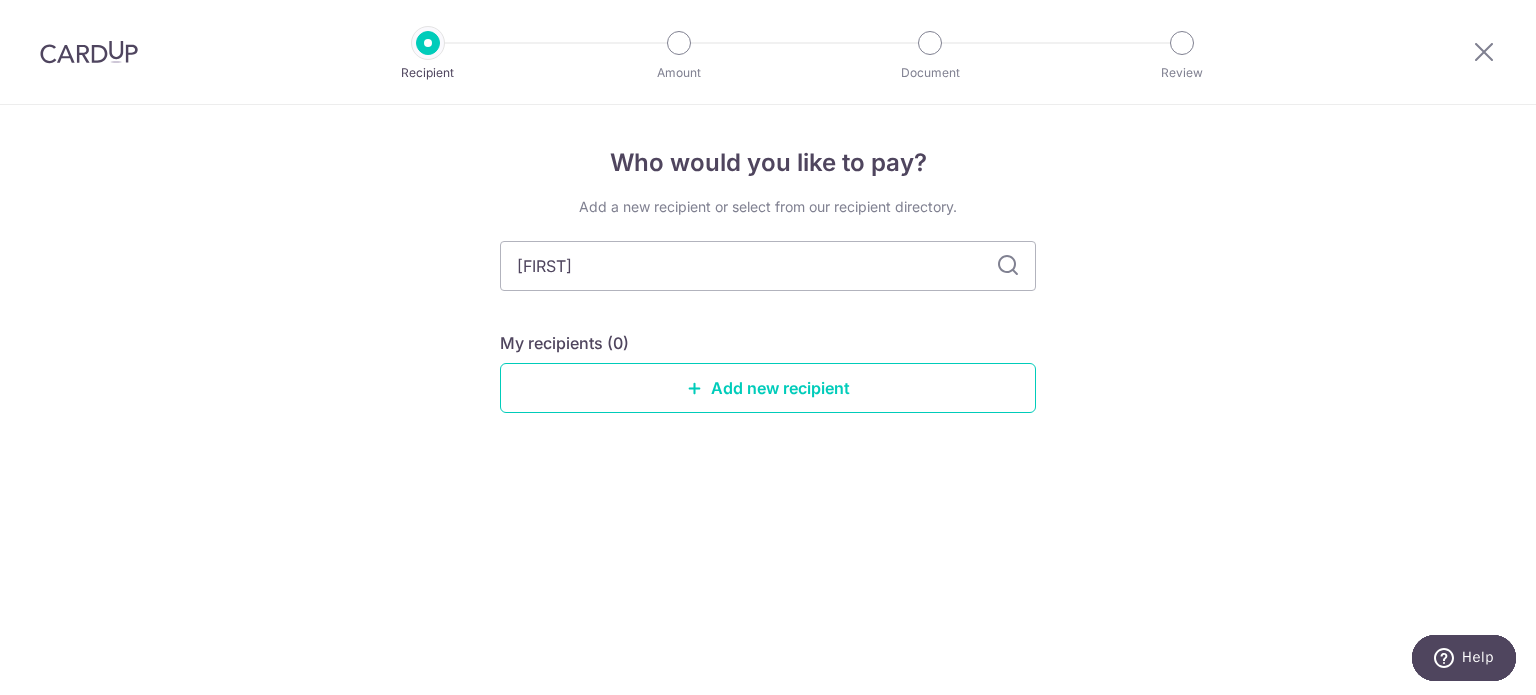 type on "[FIRST]" 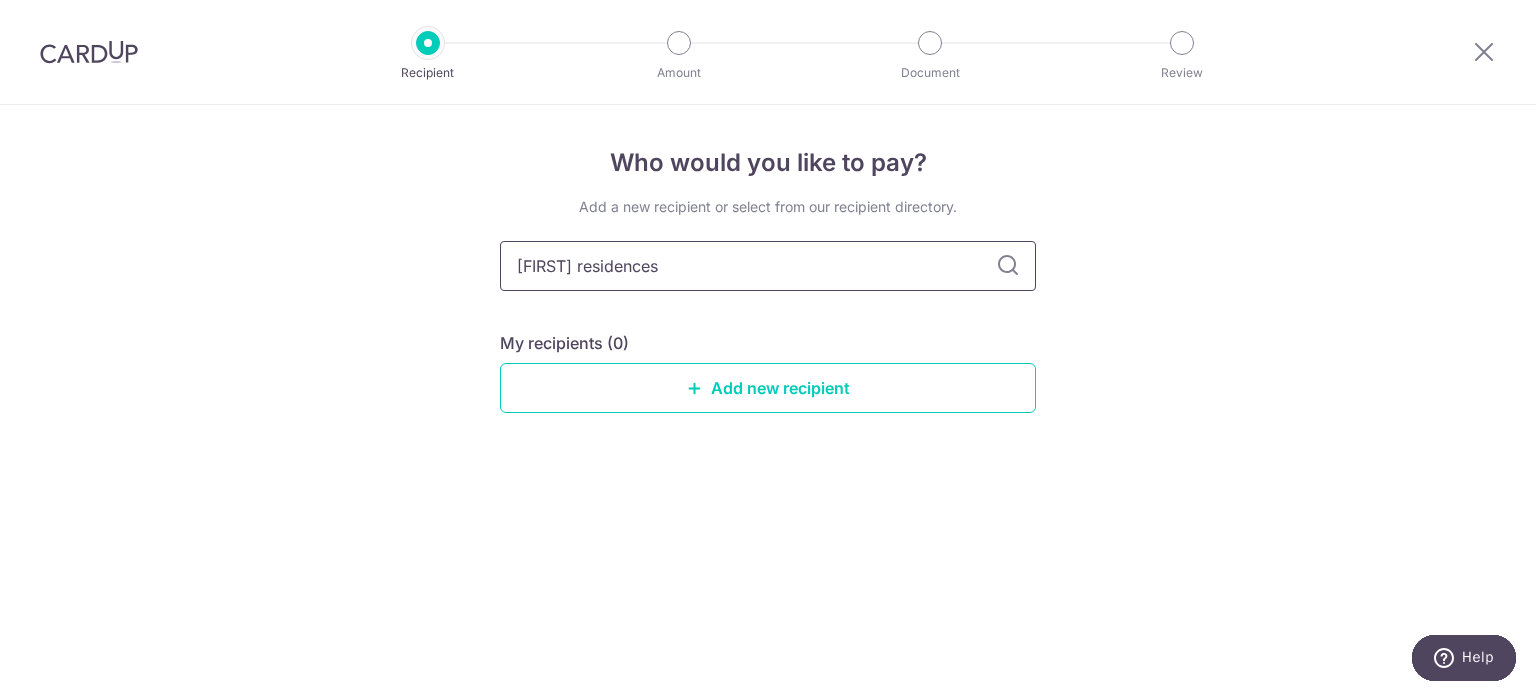 type on "[FIRST] residences" 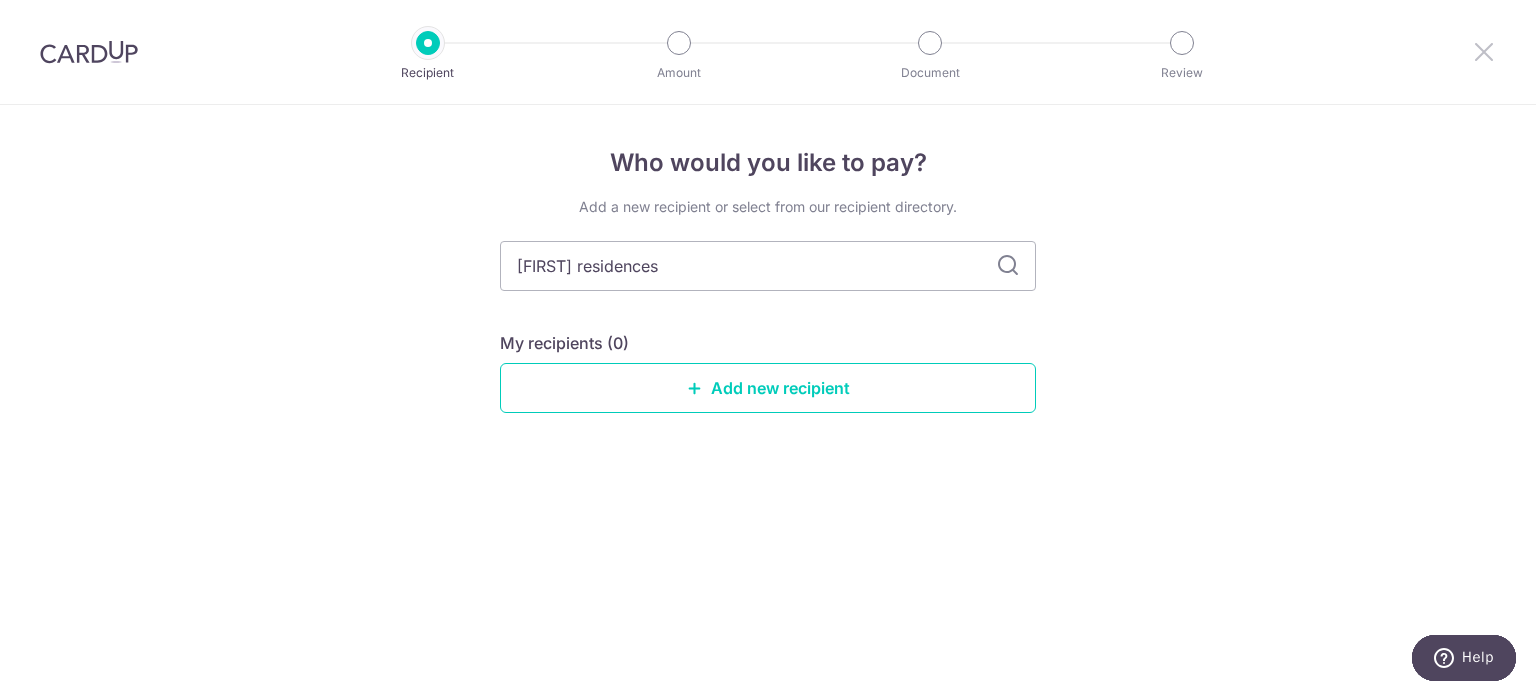 click at bounding box center [1484, 51] 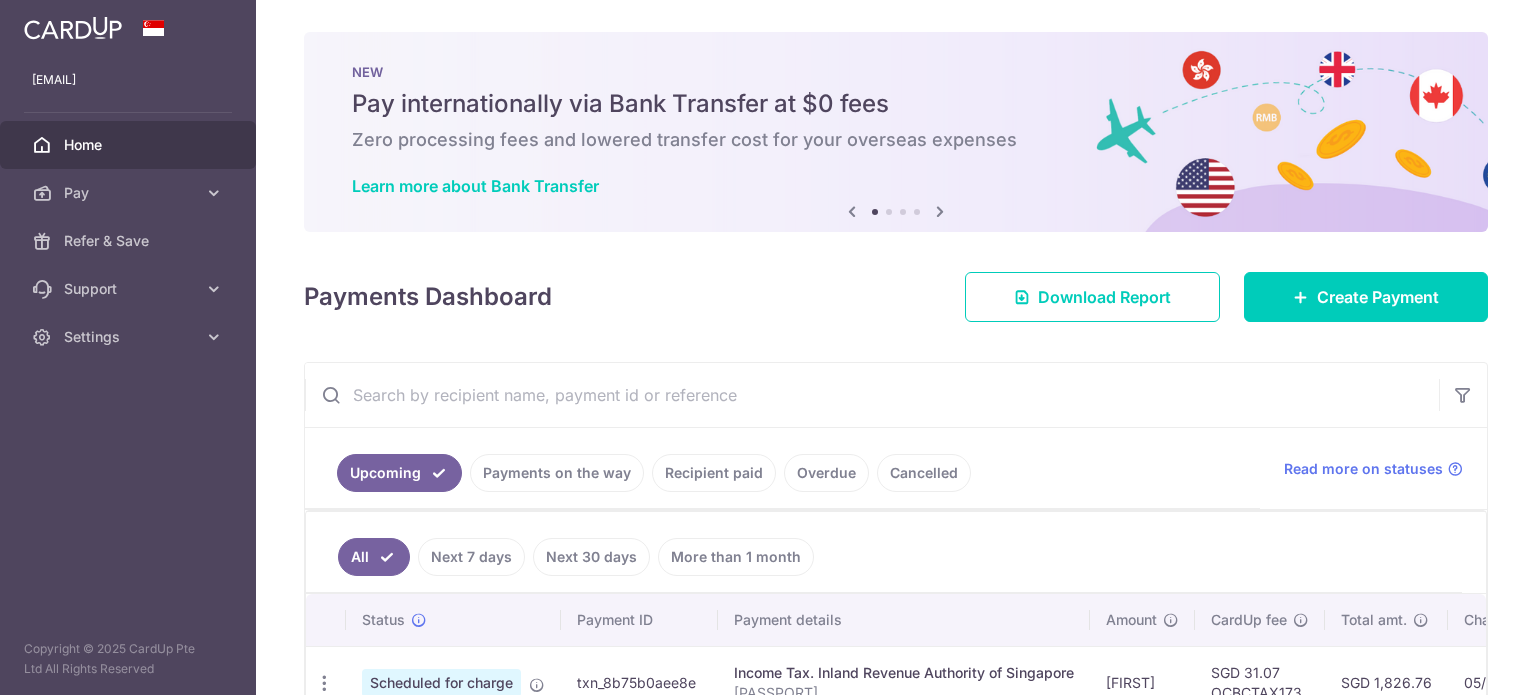 scroll 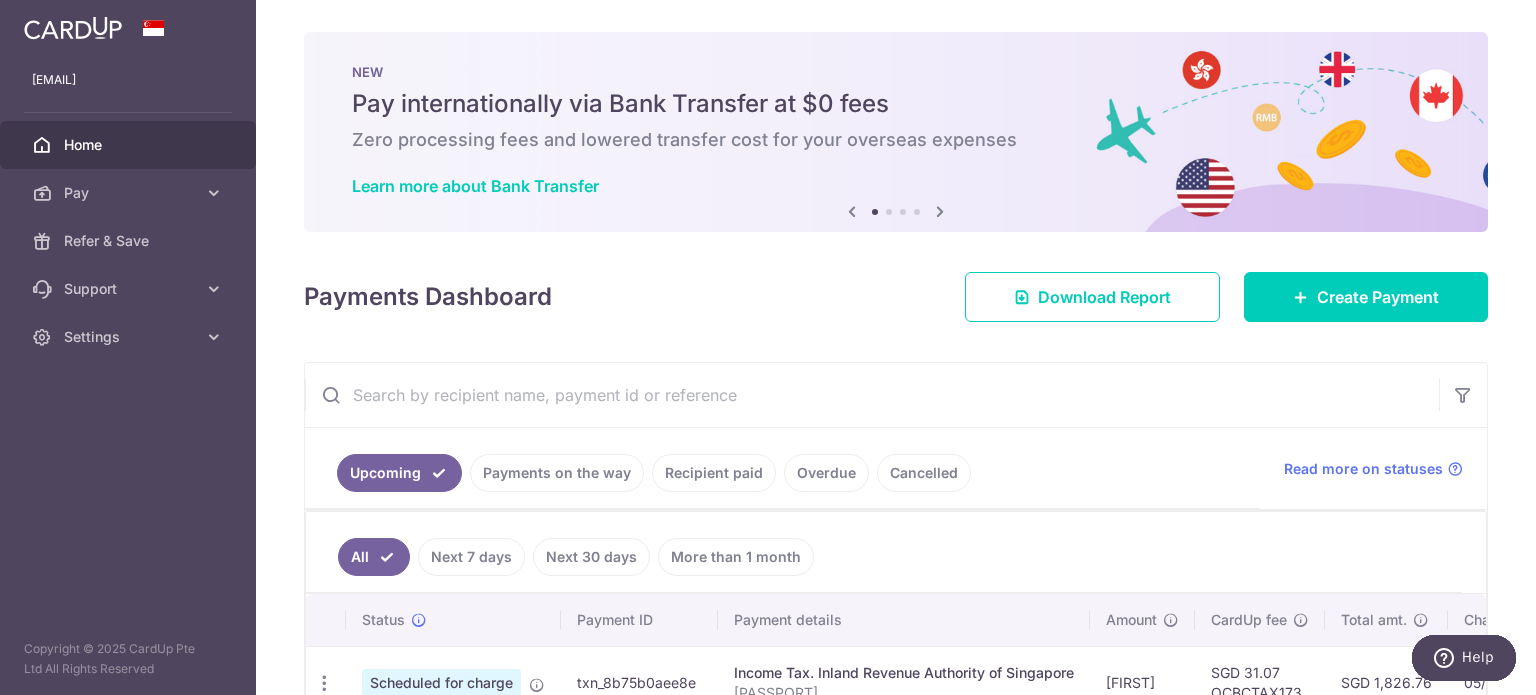 click at bounding box center [73, 28] 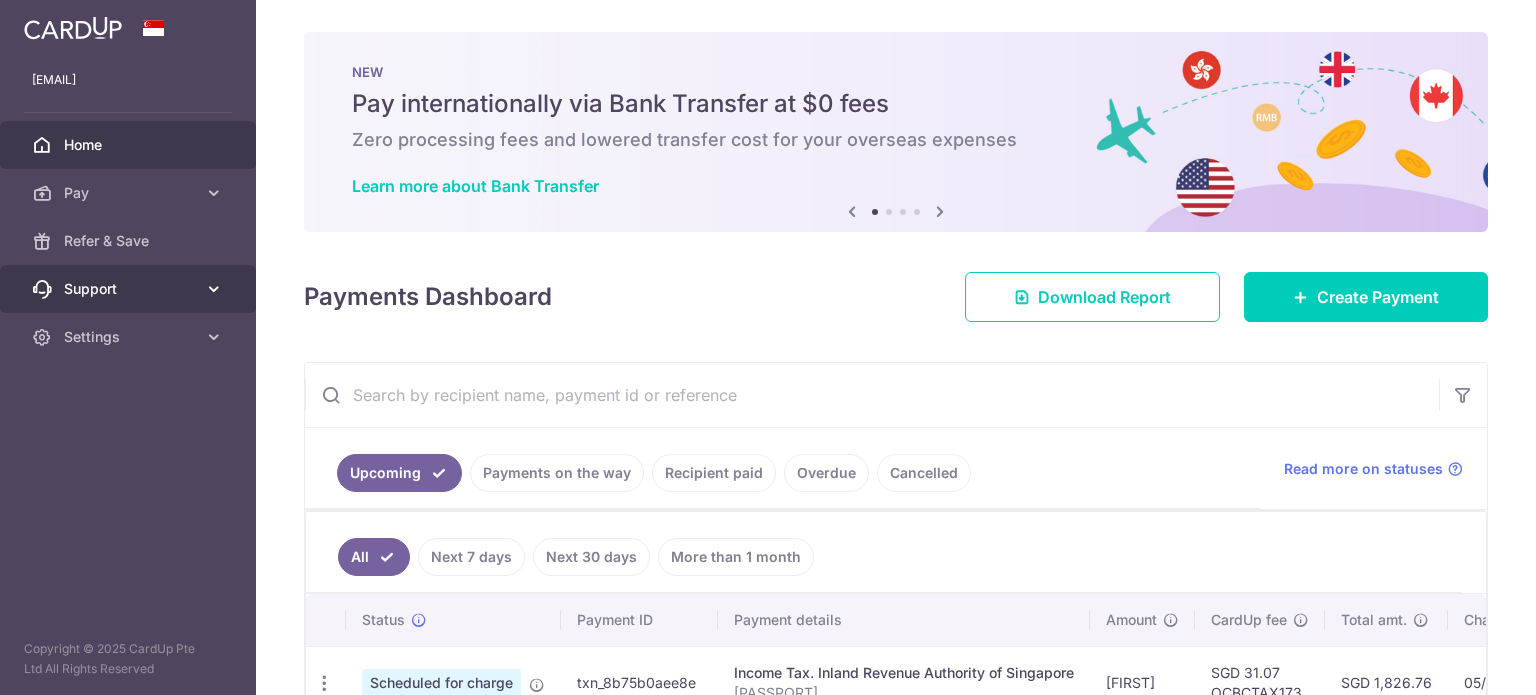 click on "Support" at bounding box center [130, 289] 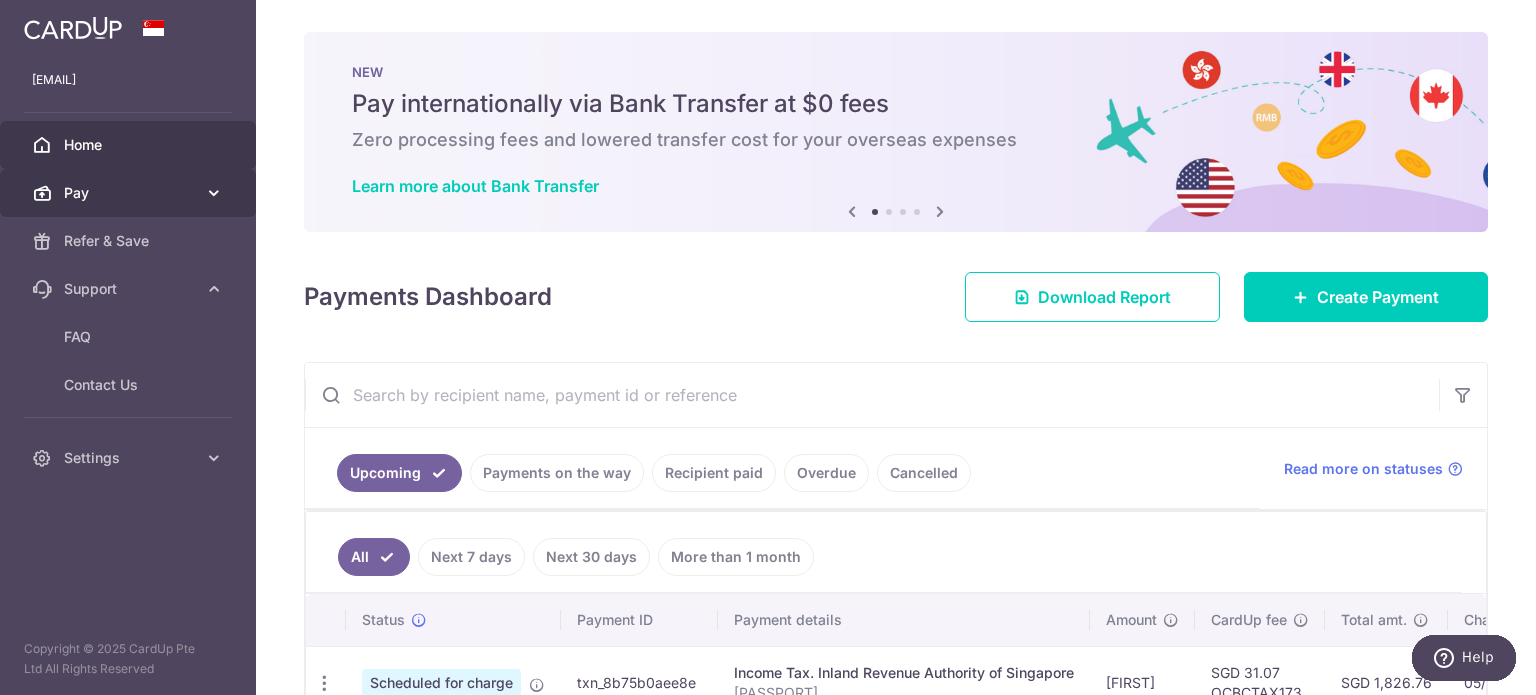 click on "Pay" at bounding box center [128, 193] 